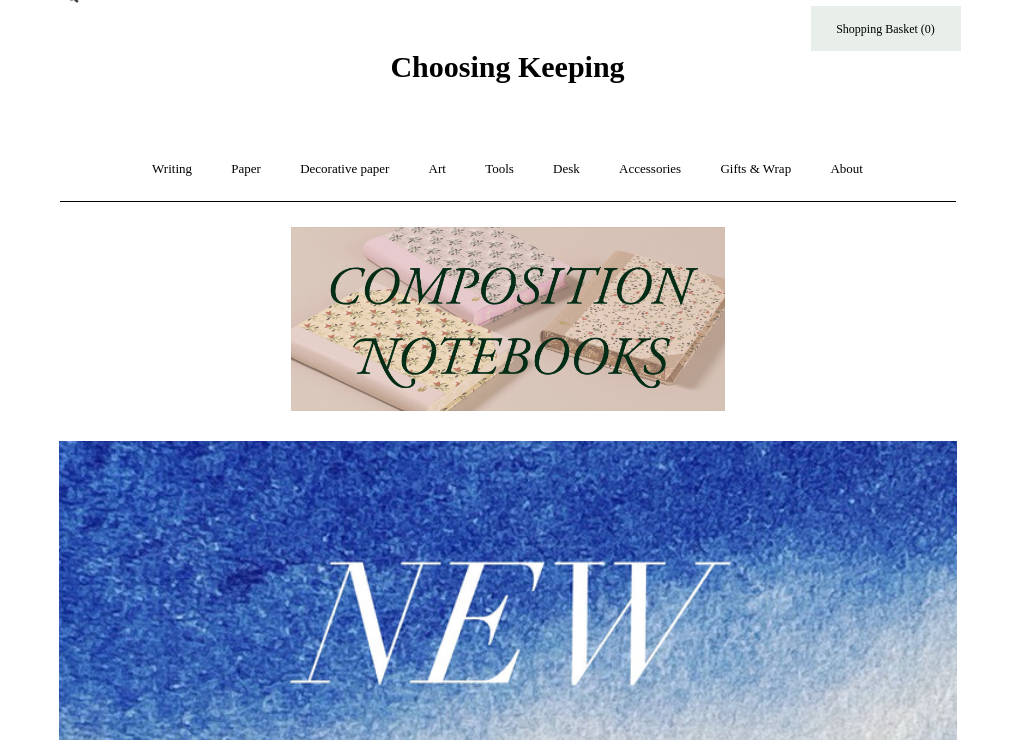 scroll, scrollTop: 0, scrollLeft: 0, axis: both 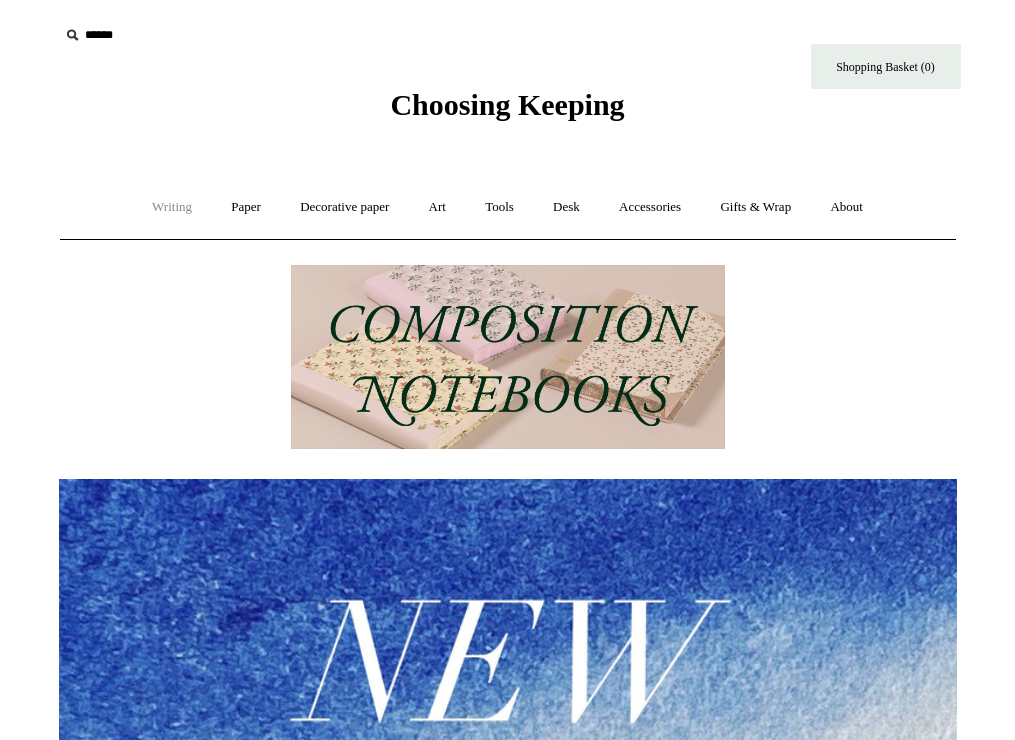 click on "Writing +" at bounding box center [172, 207] 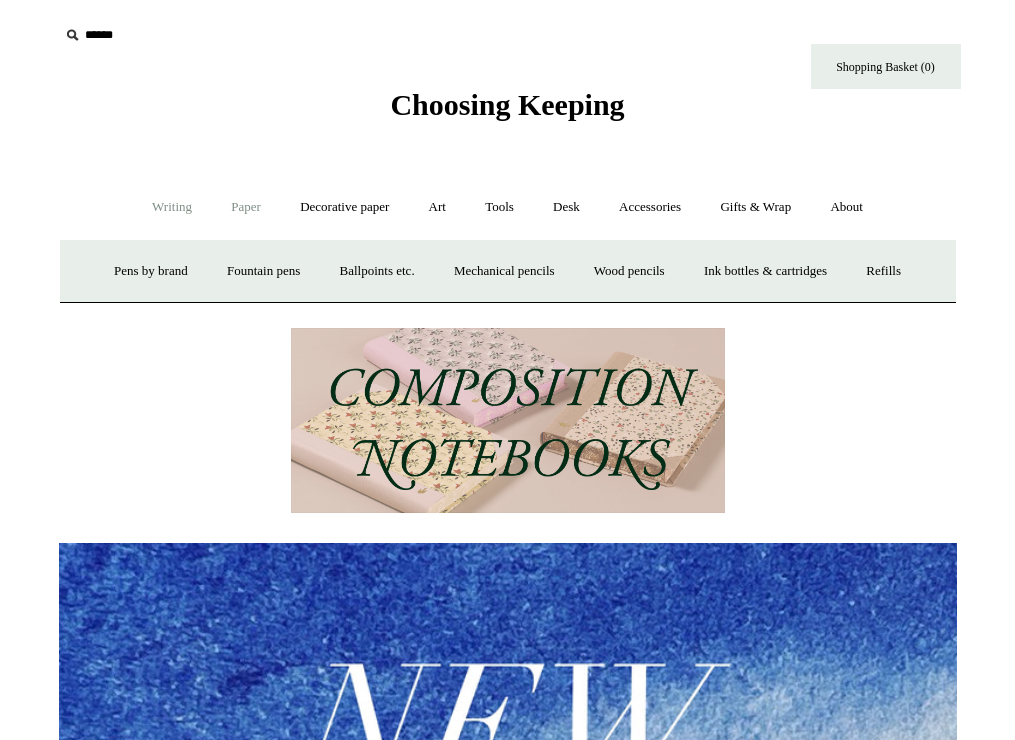 click on "Paper +" at bounding box center (246, 207) 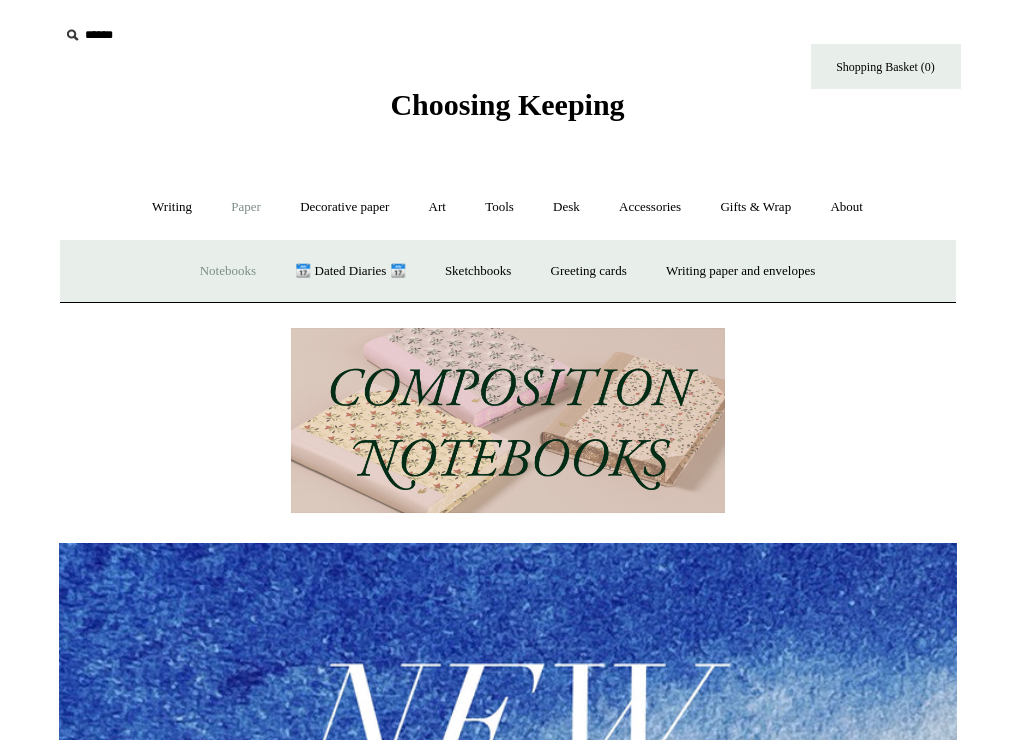 click on "Notebooks +" at bounding box center [228, 271] 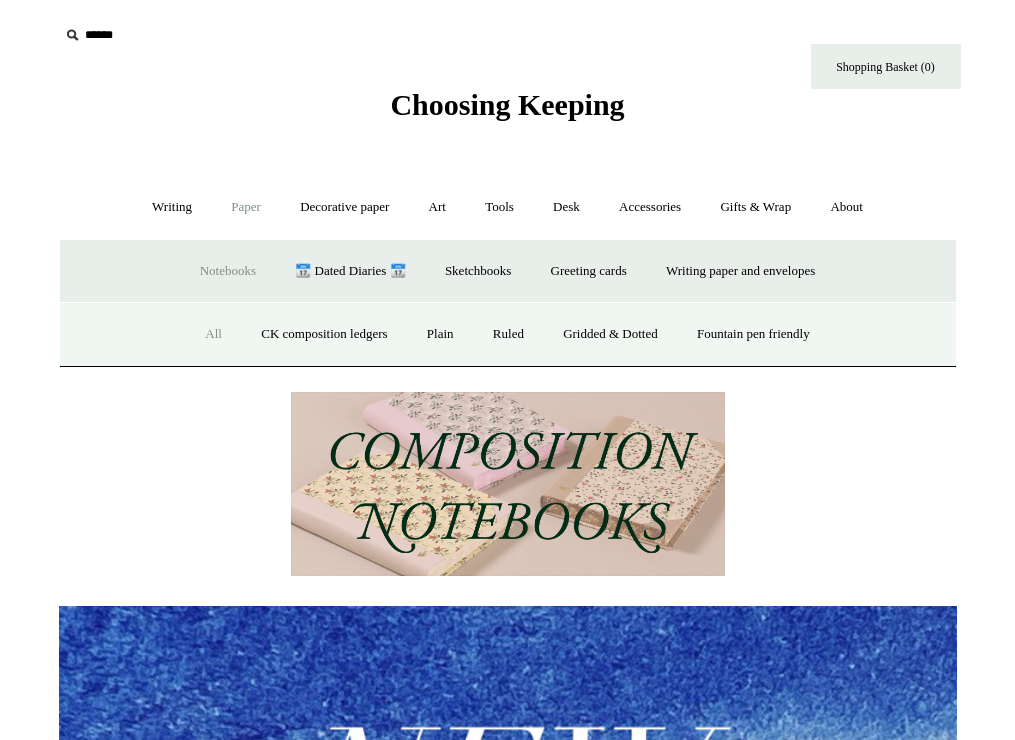 click on "All" at bounding box center (213, 334) 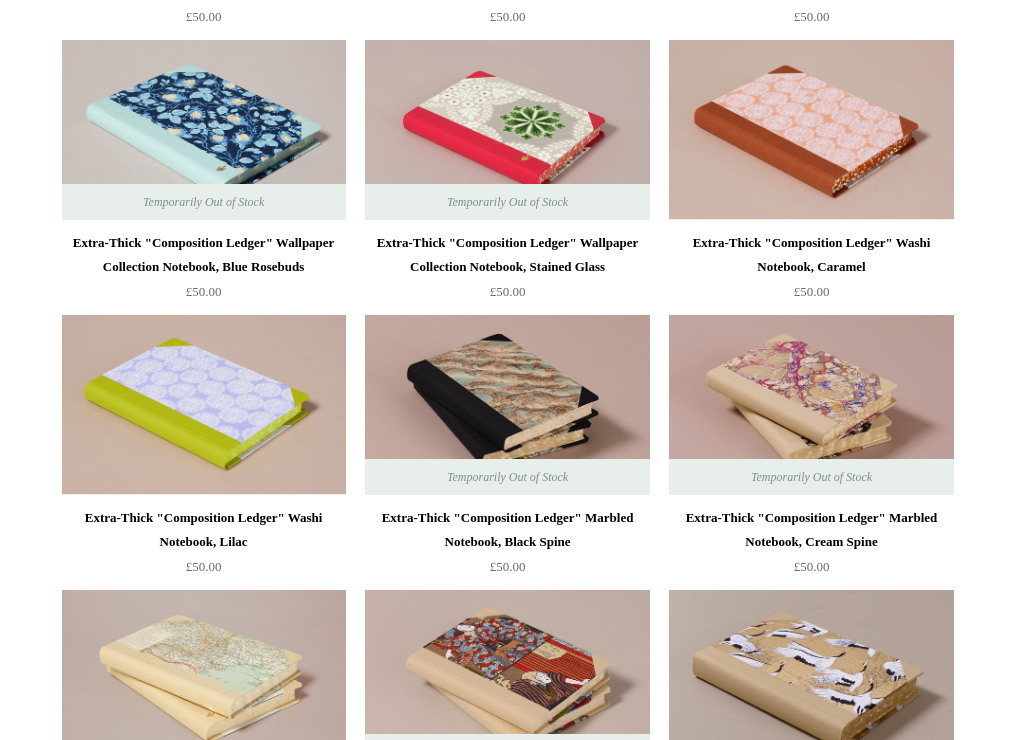 scroll, scrollTop: 2735, scrollLeft: 0, axis: vertical 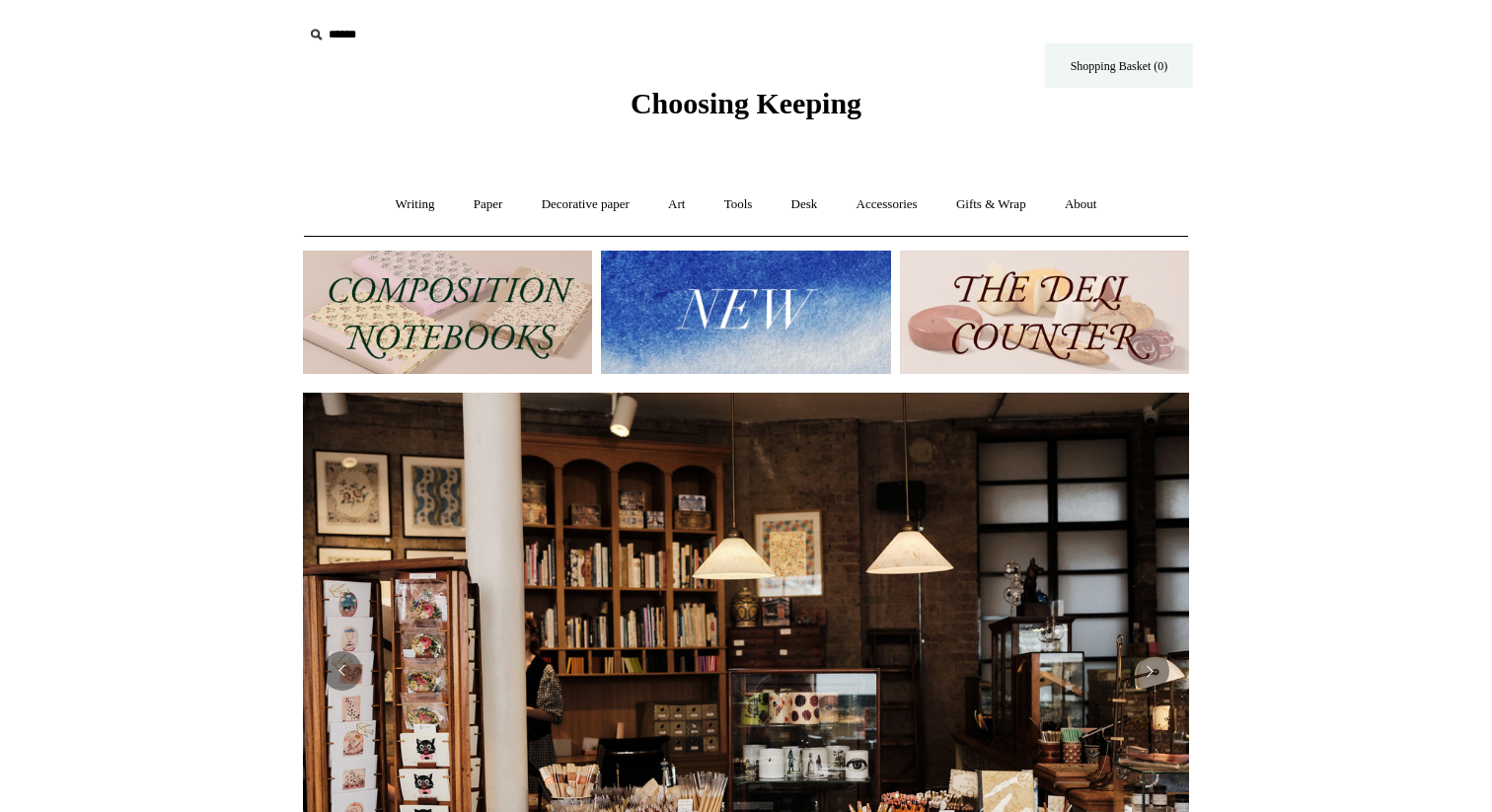 click on "Shopping Basket (0)" at bounding box center [1119, 65] 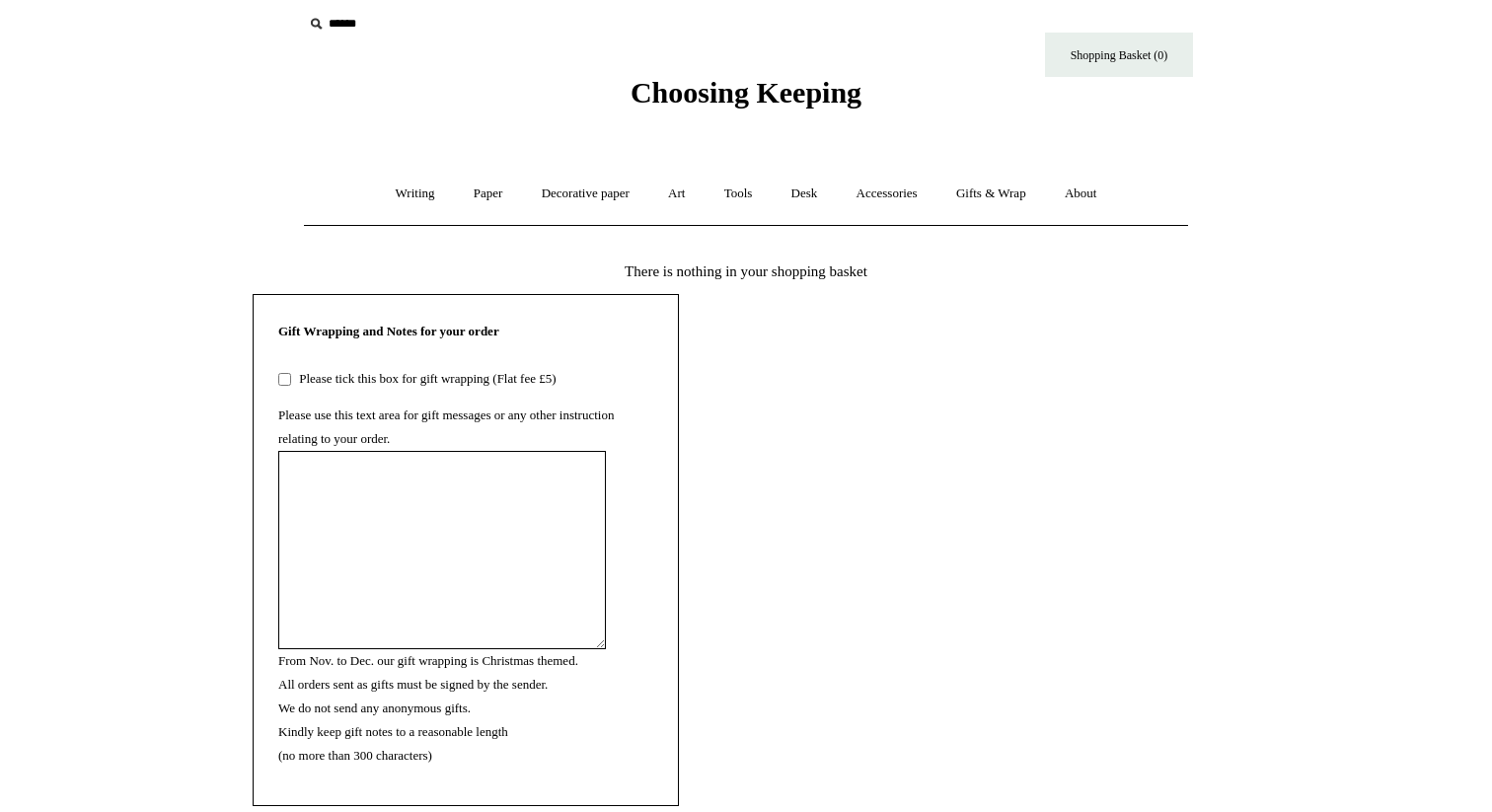scroll, scrollTop: 0, scrollLeft: 0, axis: both 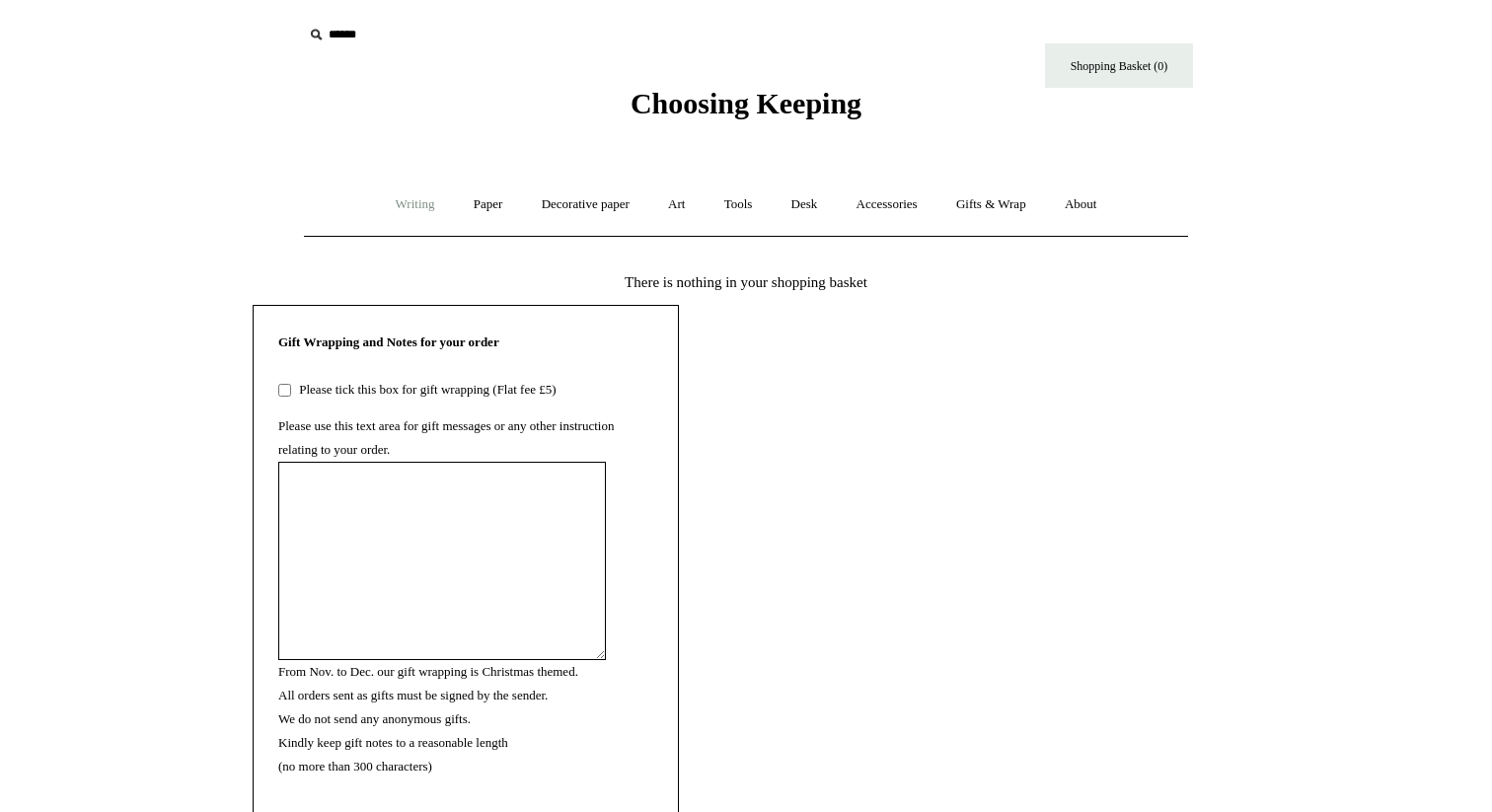 click on "Writing +" at bounding box center (415, 204) 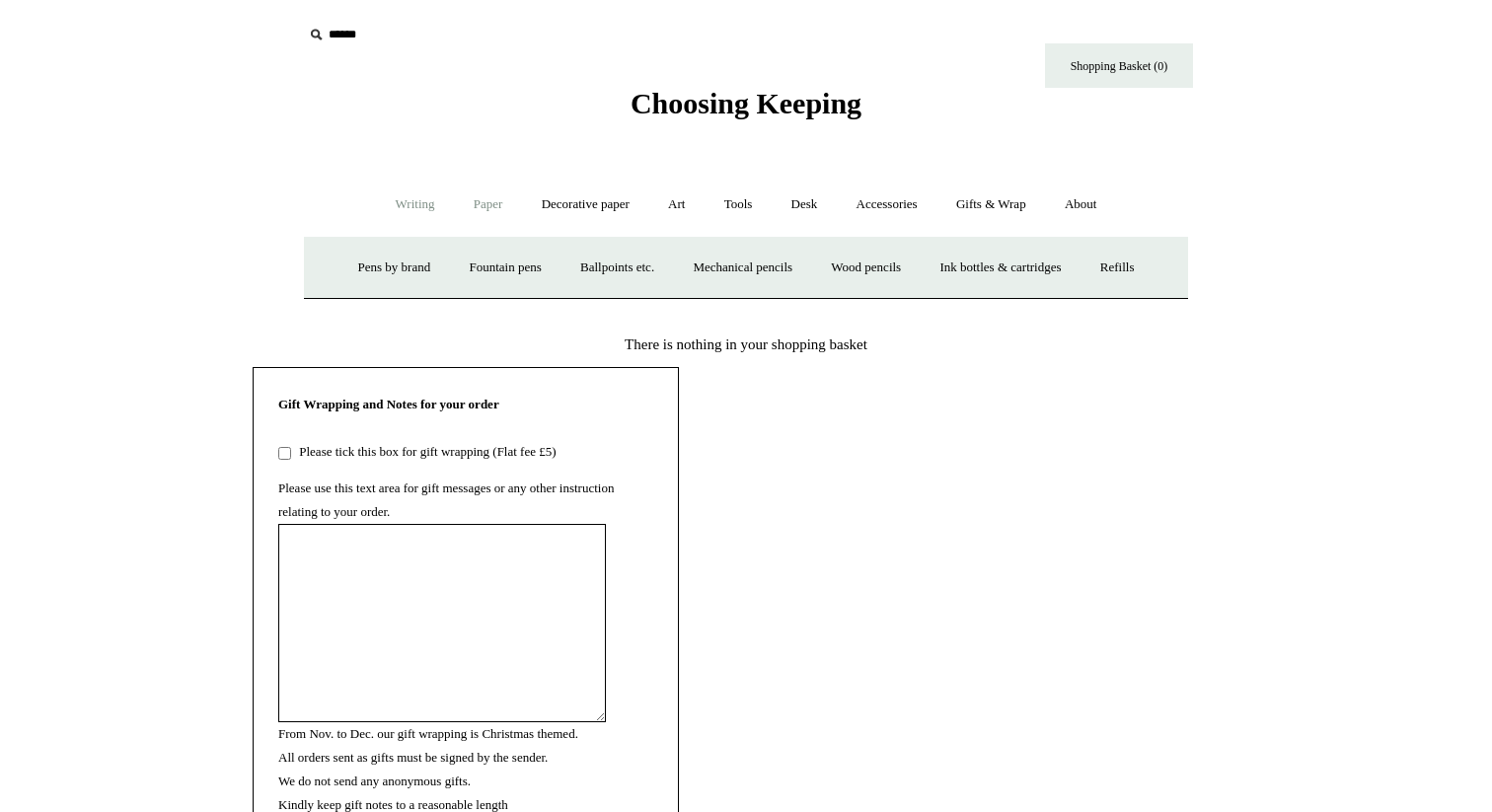 click on "Paper +" at bounding box center (488, 204) 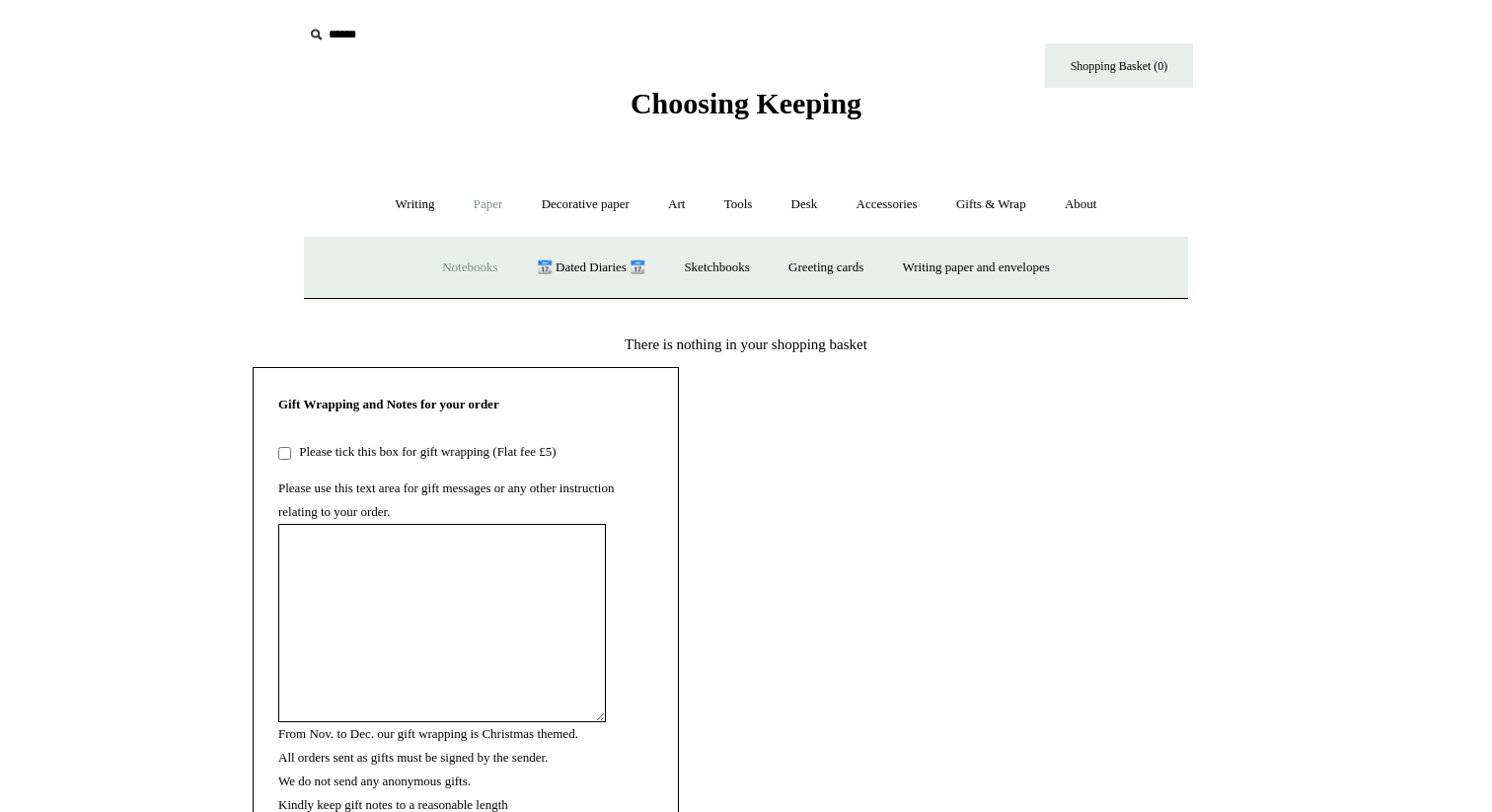 click on "Notebooks +" at bounding box center (470, 267) 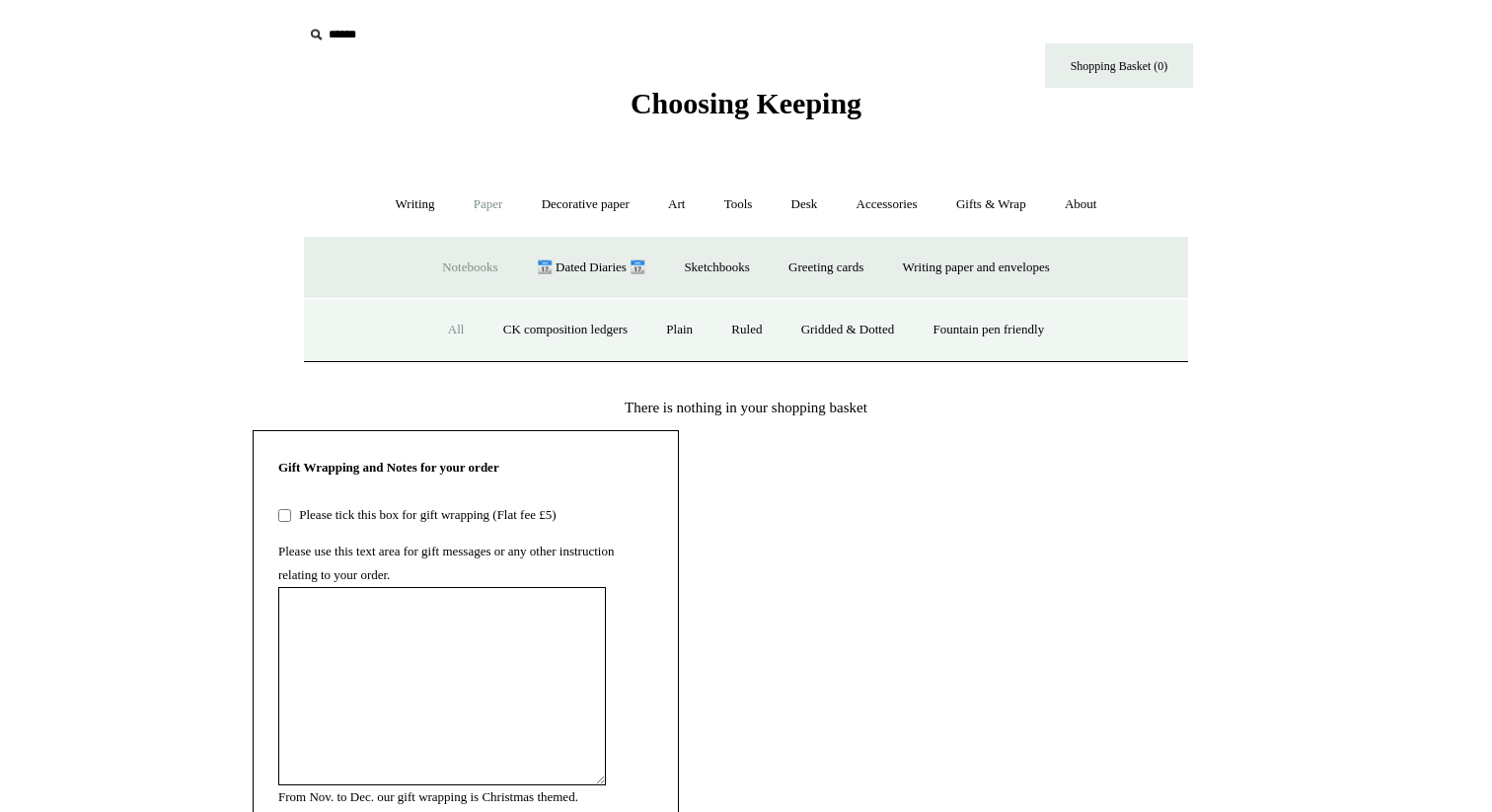click on "All" at bounding box center [456, 330] 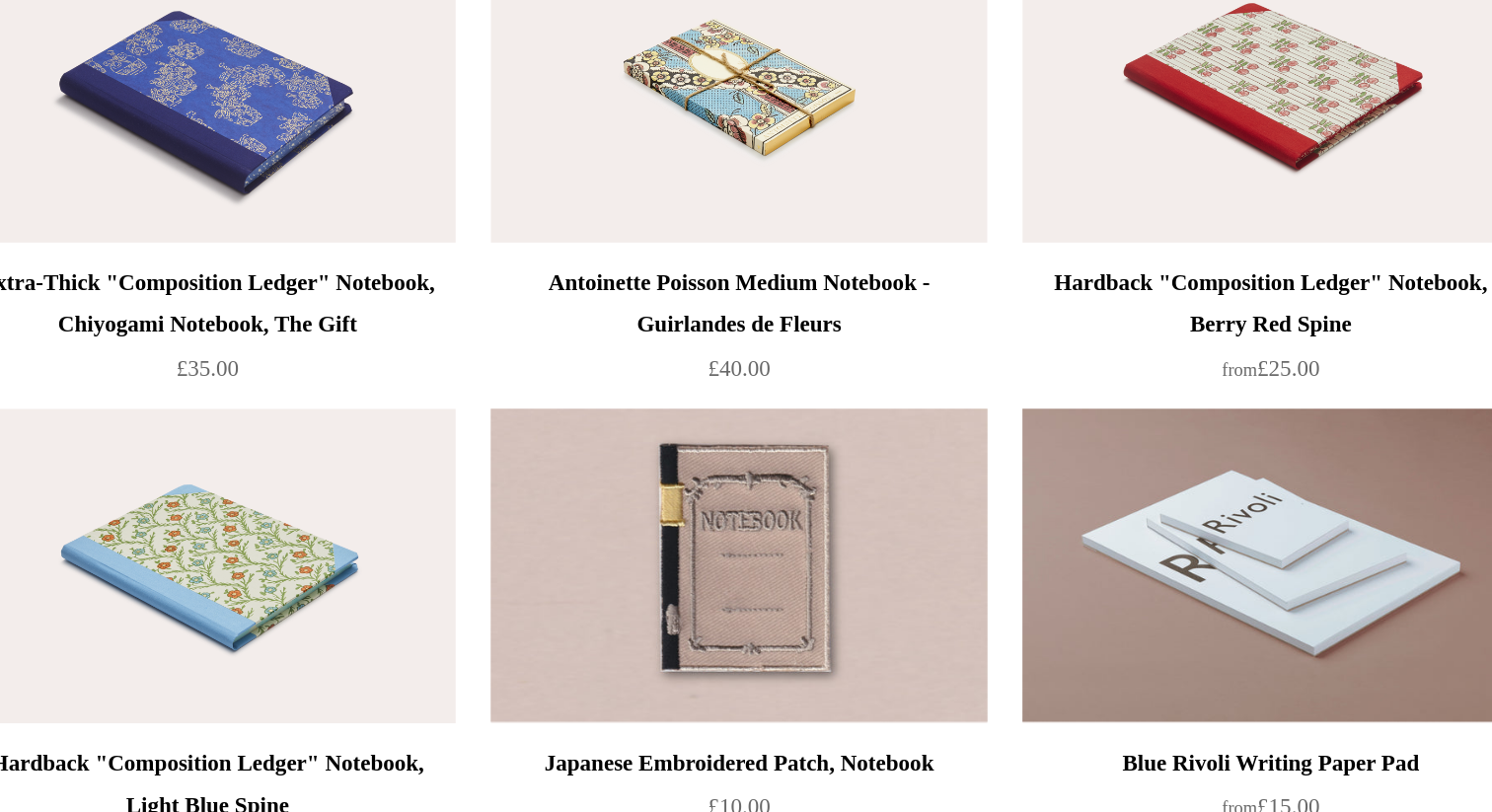 scroll, scrollTop: 10602, scrollLeft: 0, axis: vertical 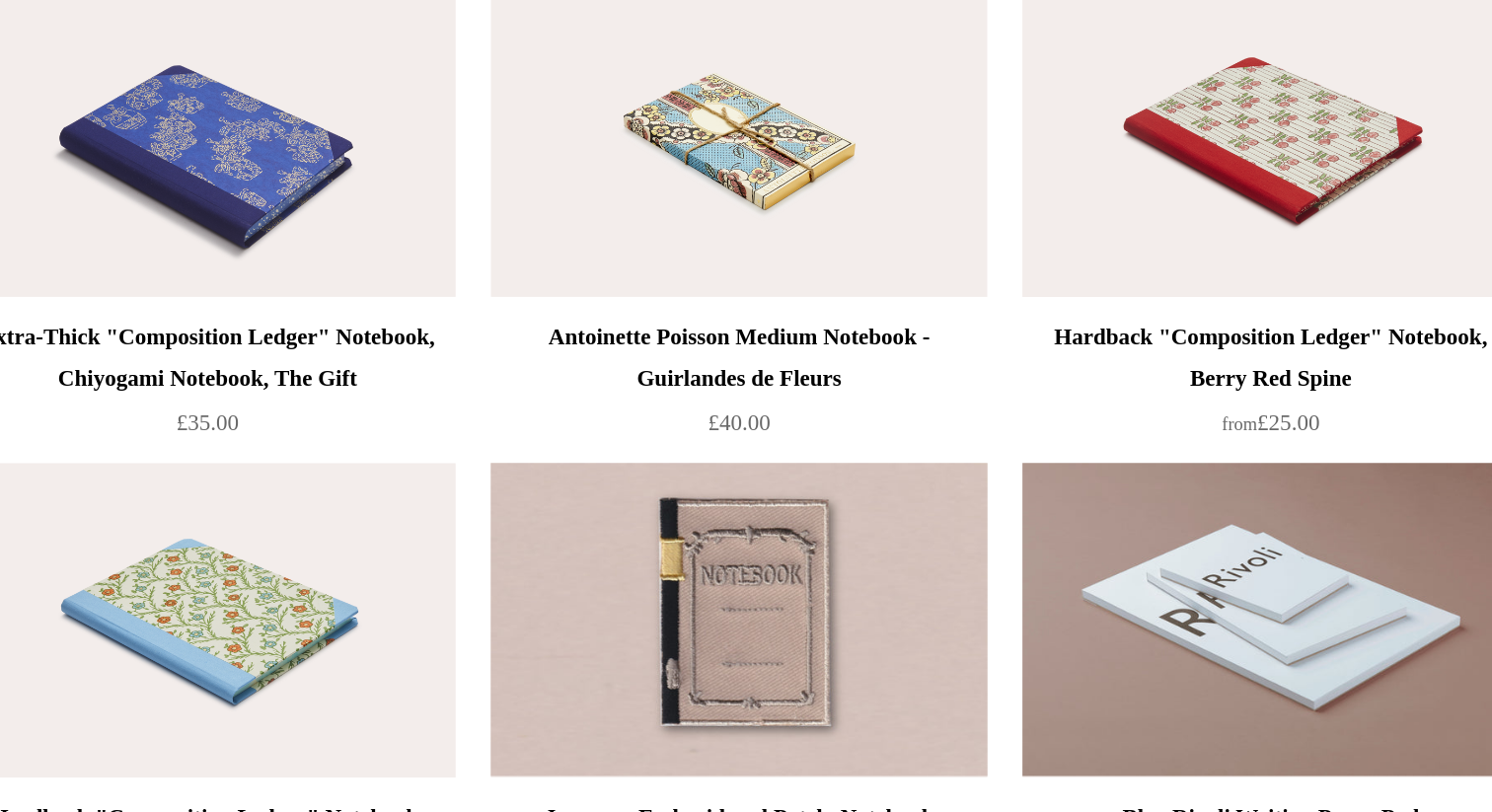 click at bounding box center (1046, 325) 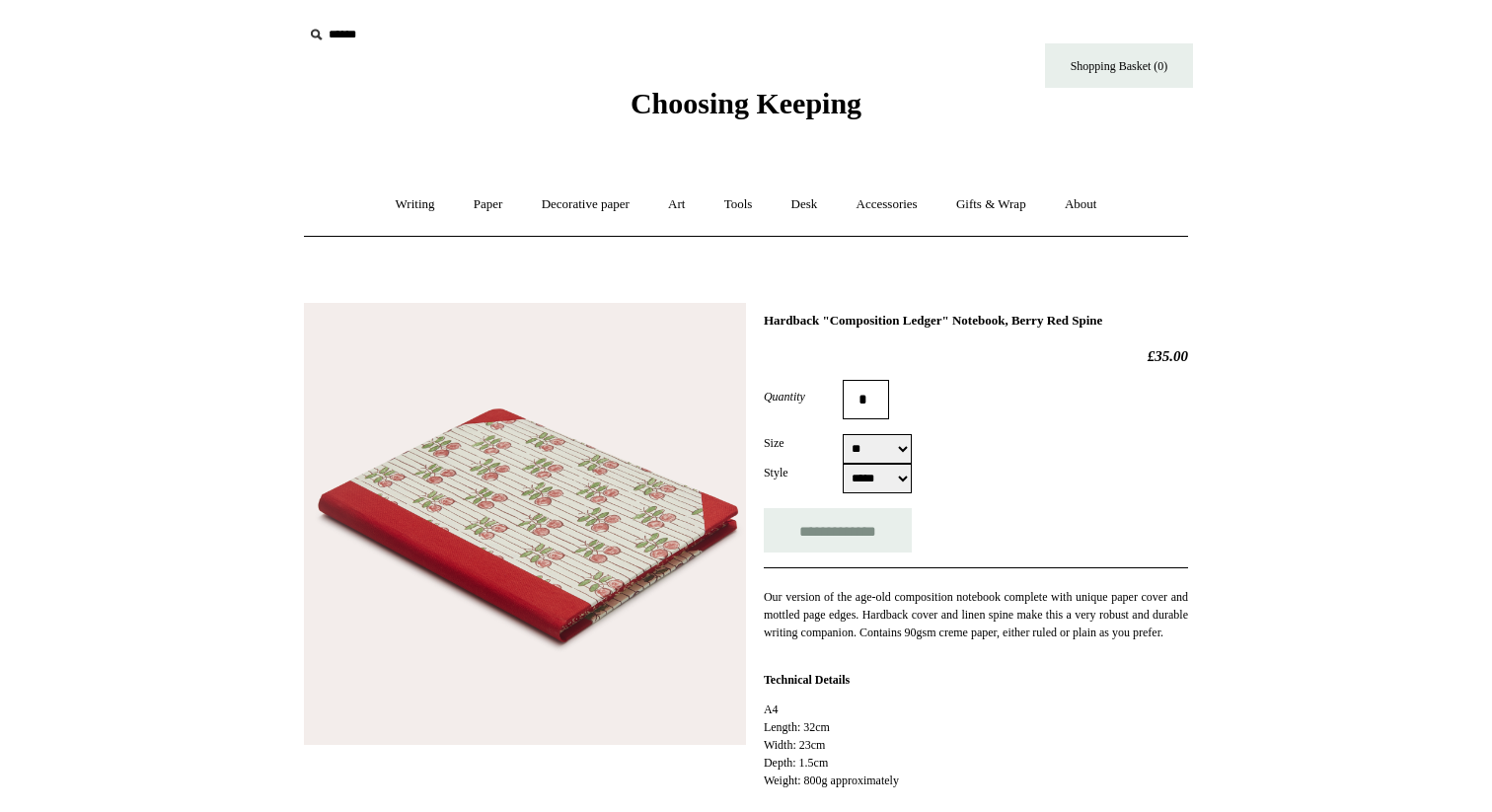 select on "**" 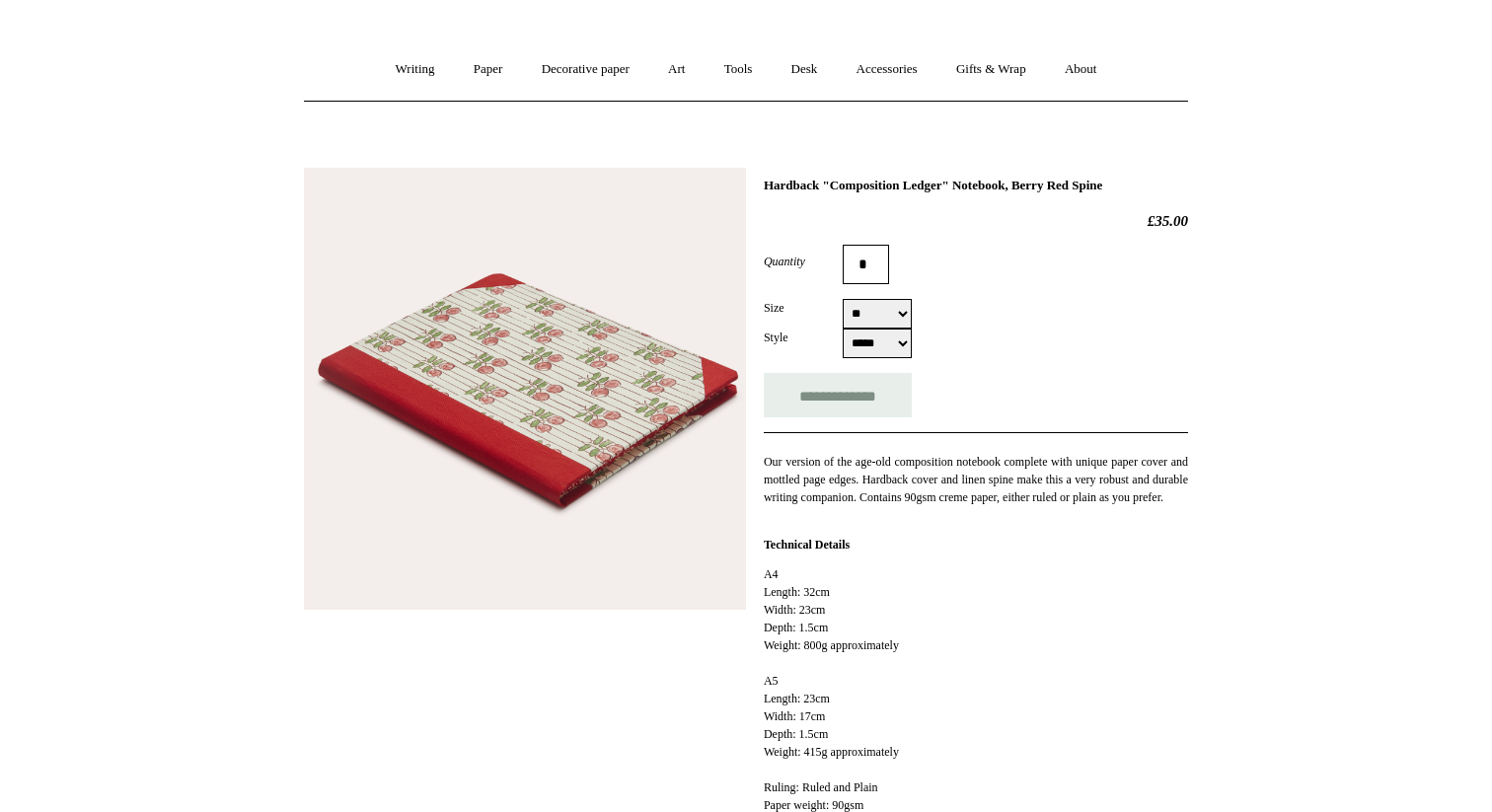 scroll, scrollTop: 124, scrollLeft: 0, axis: vertical 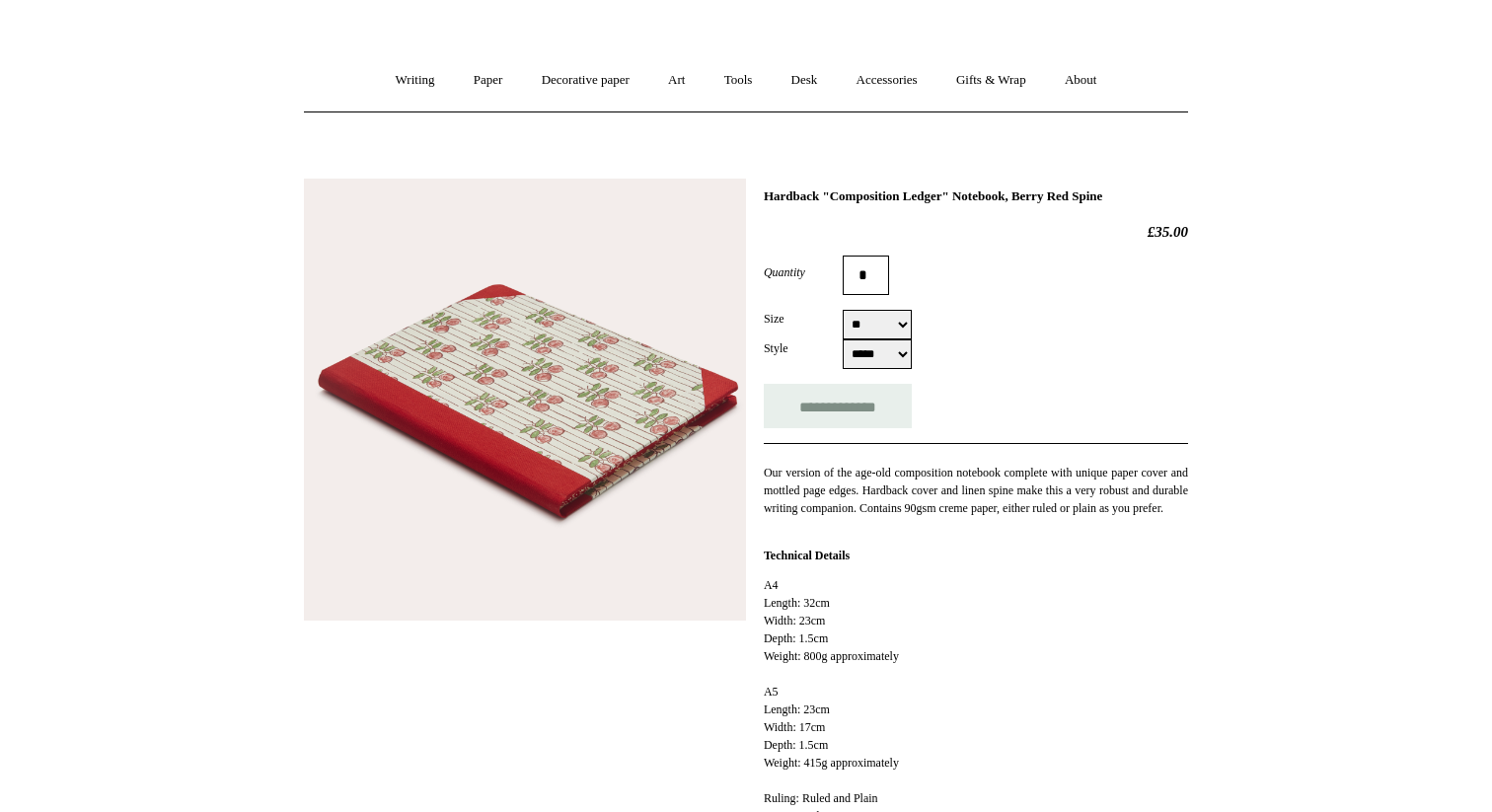 click at bounding box center [525, 400] 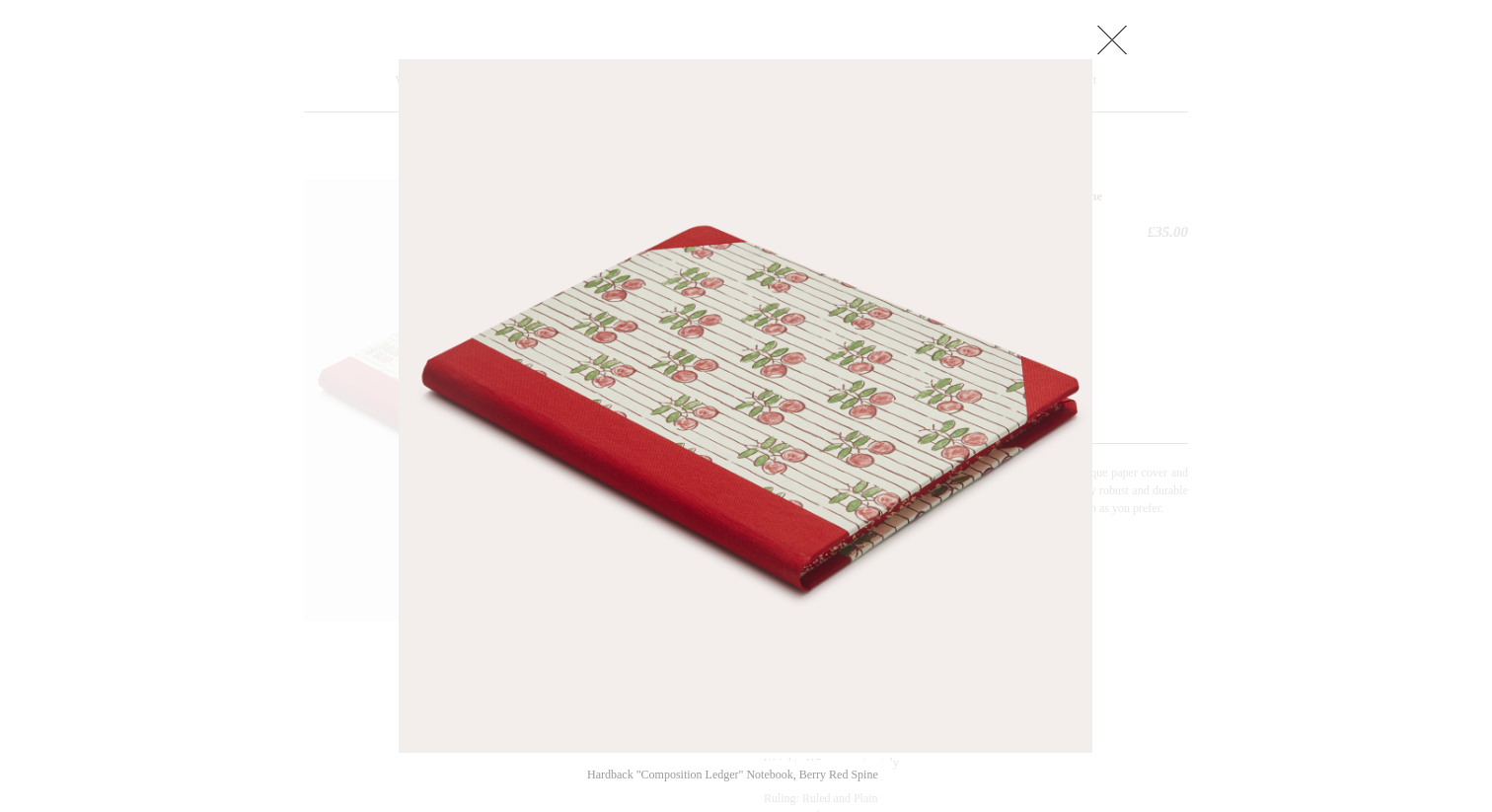 click at bounding box center [1112, 39] 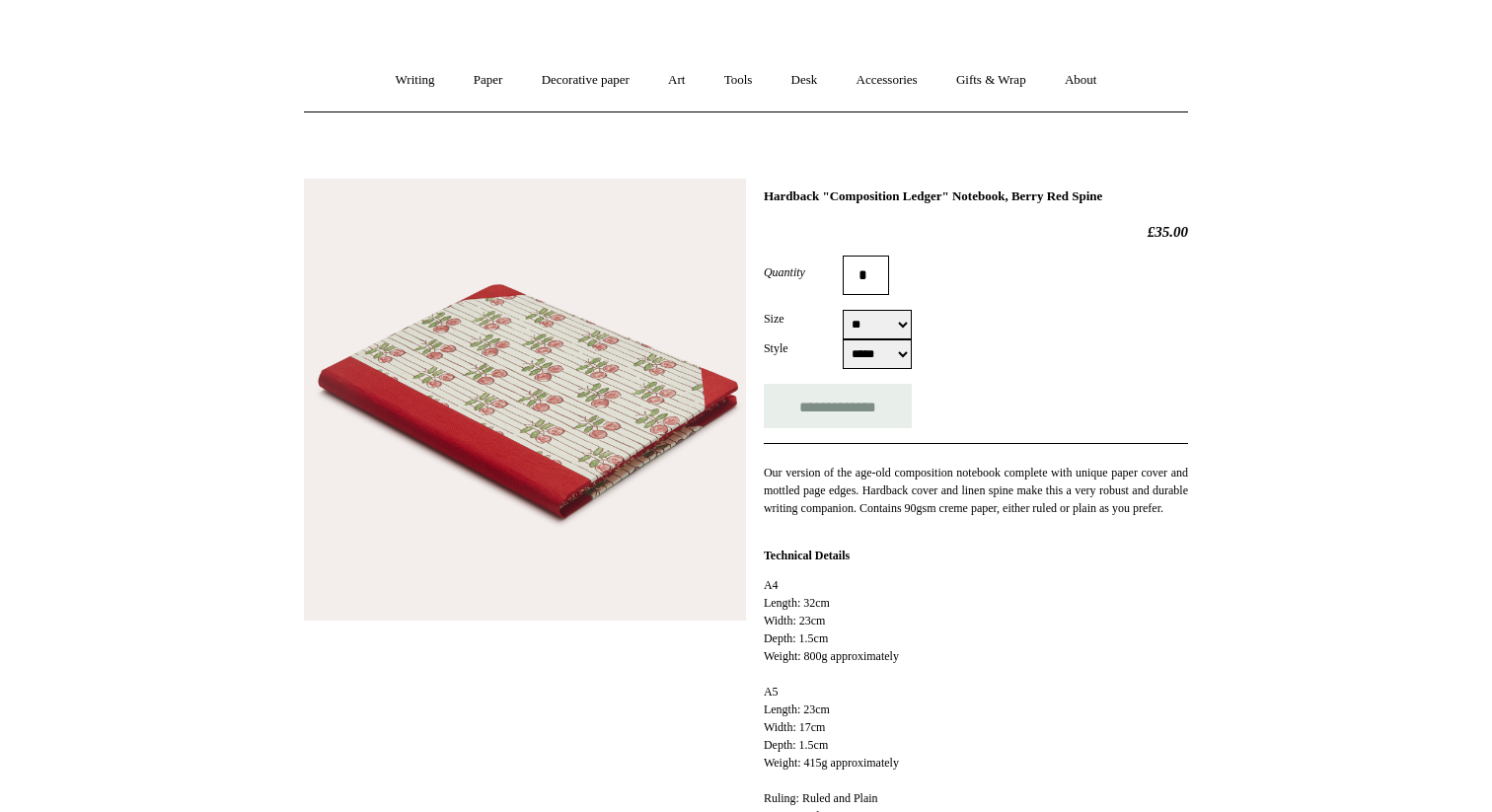 click on "** **" at bounding box center [877, 325] 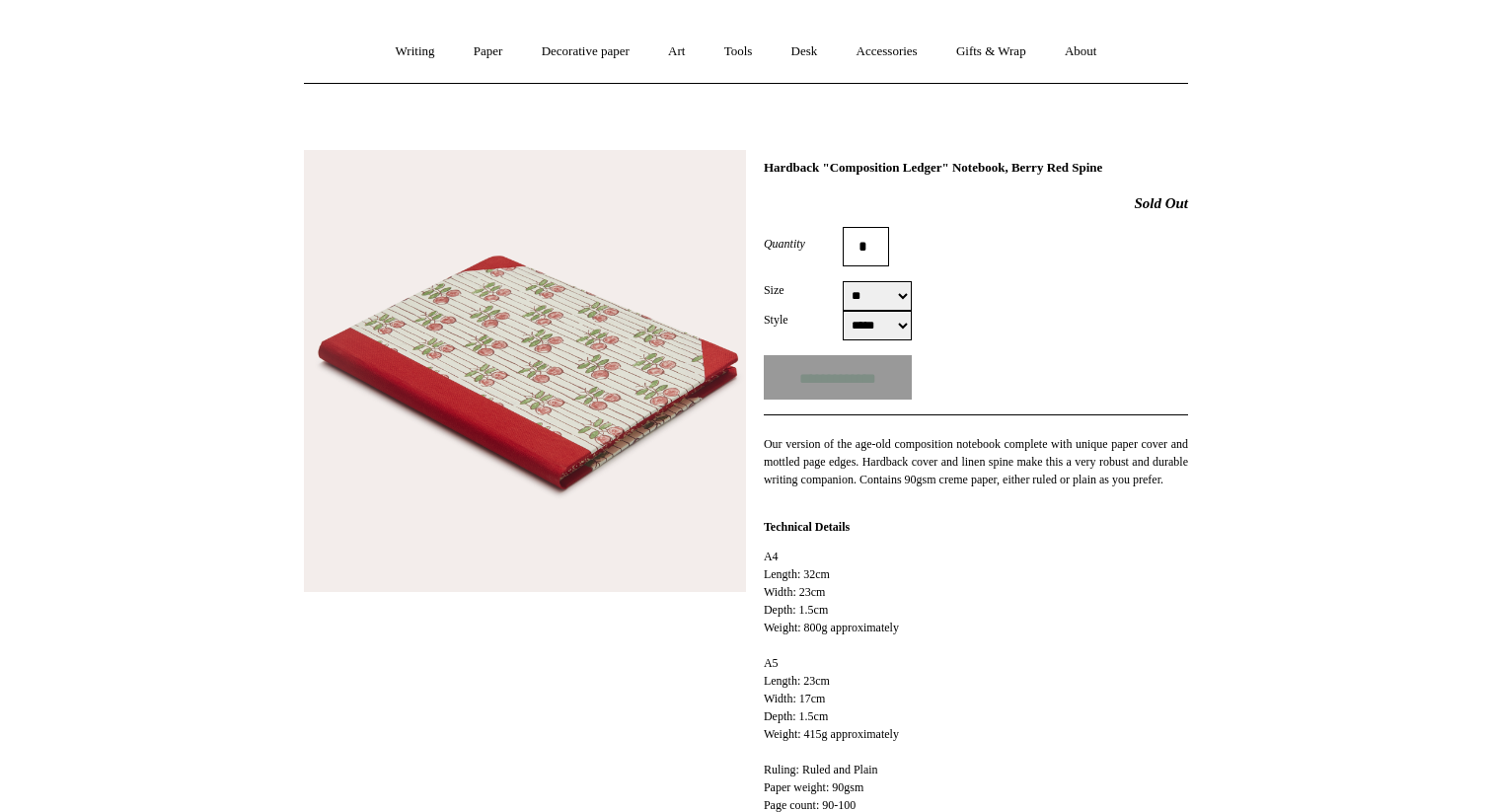 scroll, scrollTop: 0, scrollLeft: 0, axis: both 